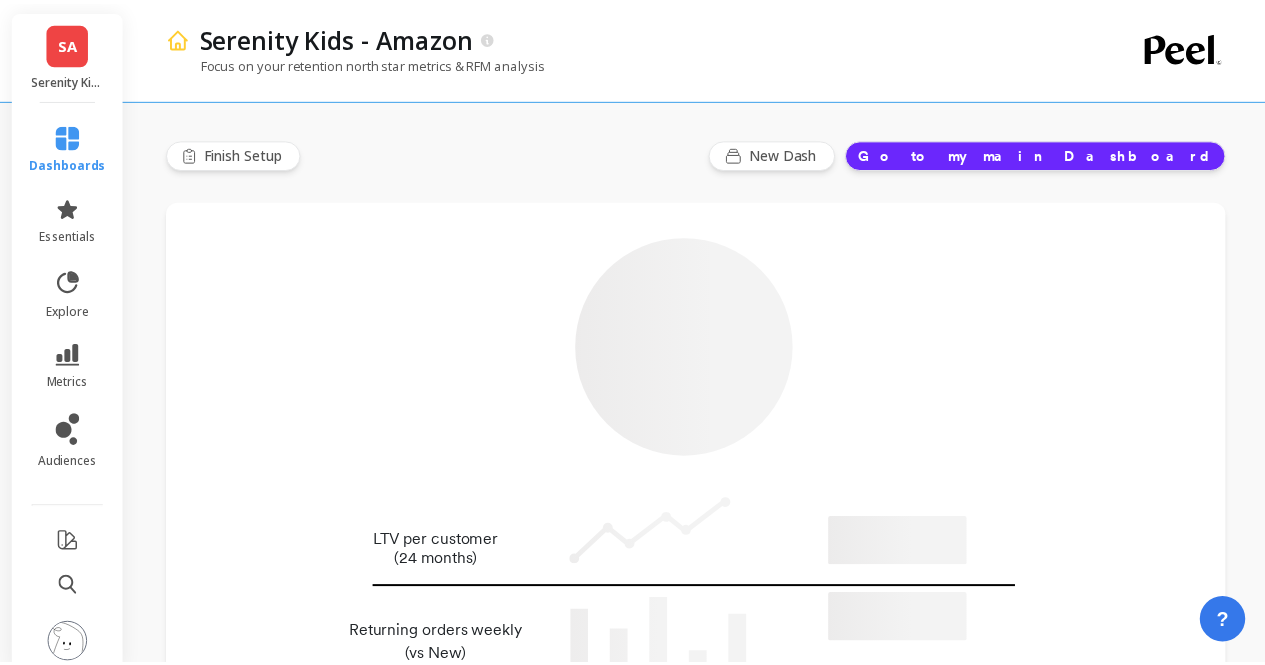 scroll, scrollTop: 0, scrollLeft: 0, axis: both 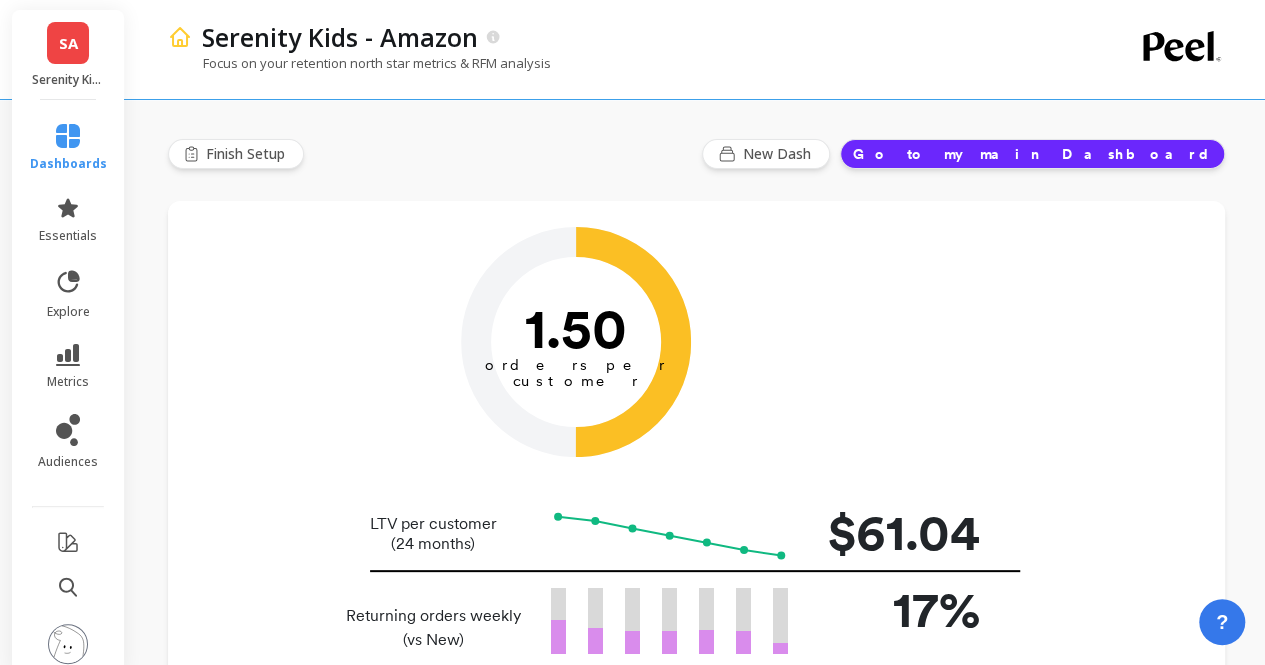 click on "SA" at bounding box center [68, 43] 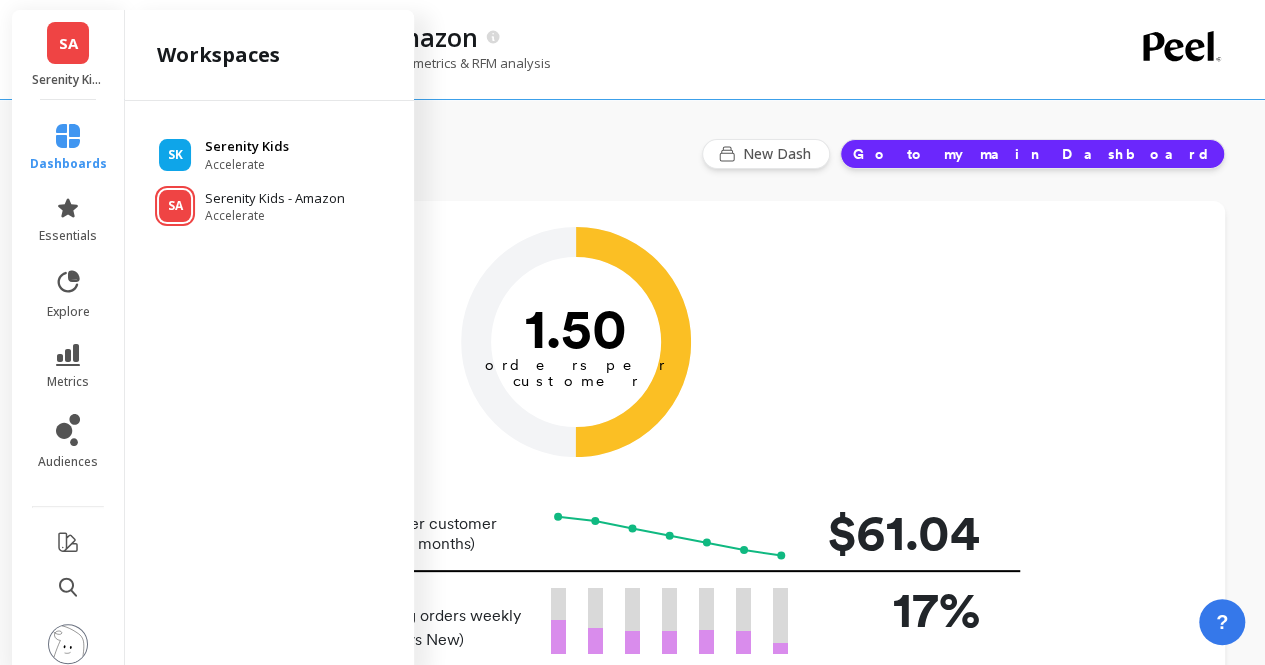 click on "Accelerate" at bounding box center [247, 165] 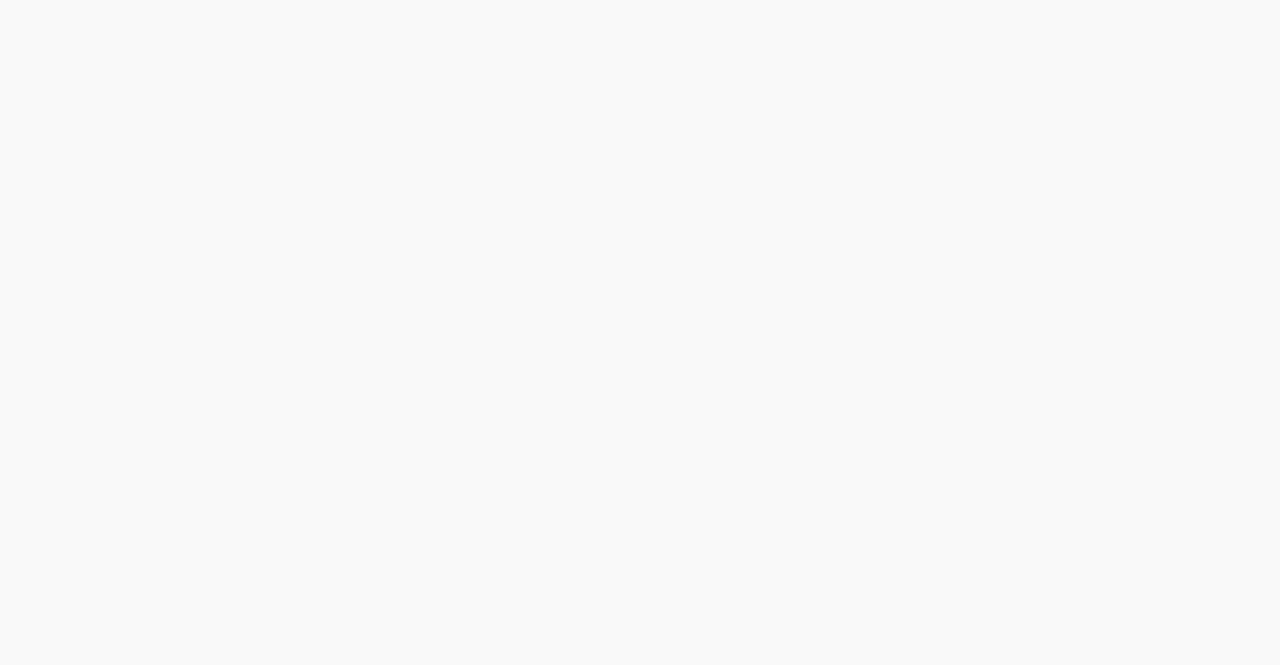 scroll, scrollTop: 0, scrollLeft: 0, axis: both 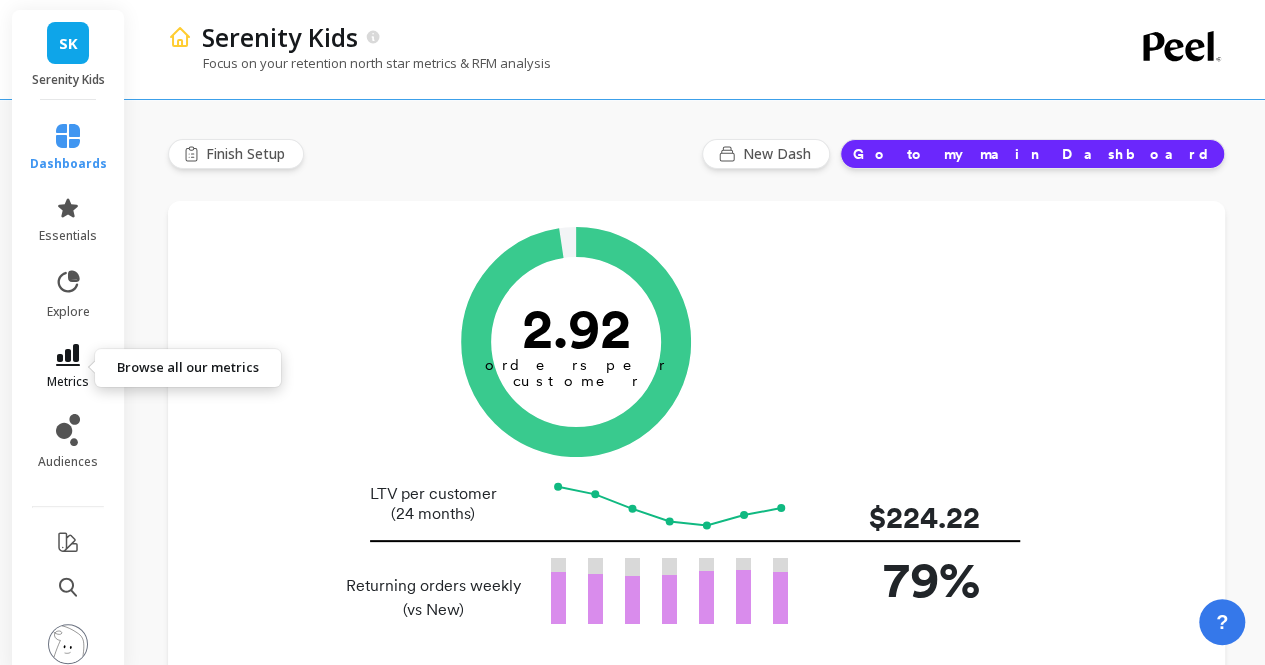 click at bounding box center (68, 355) 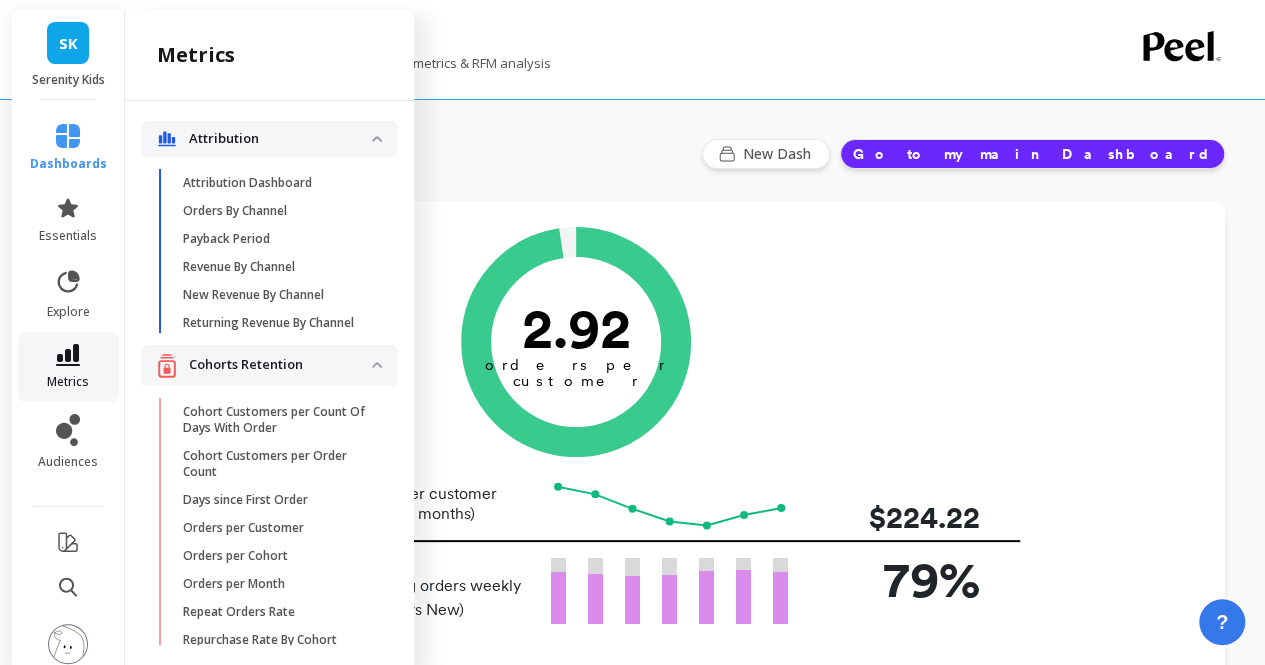 scroll, scrollTop: 1352, scrollLeft: 0, axis: vertical 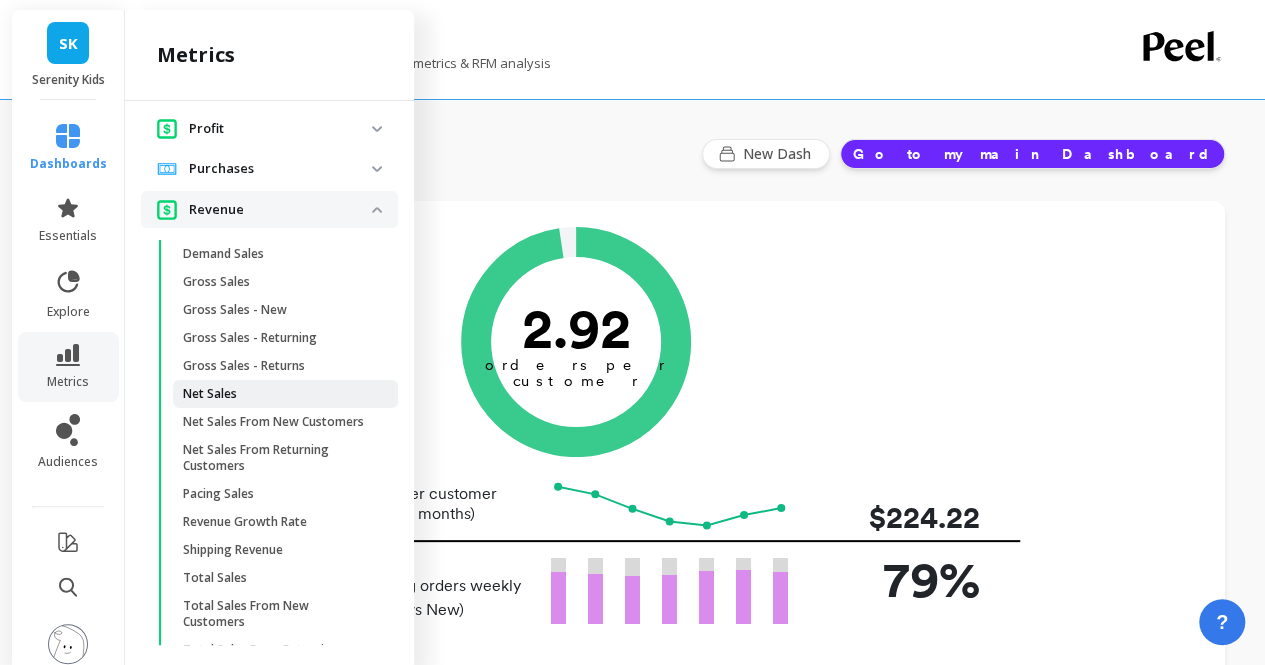 click on "Net Sales" at bounding box center [210, 394] 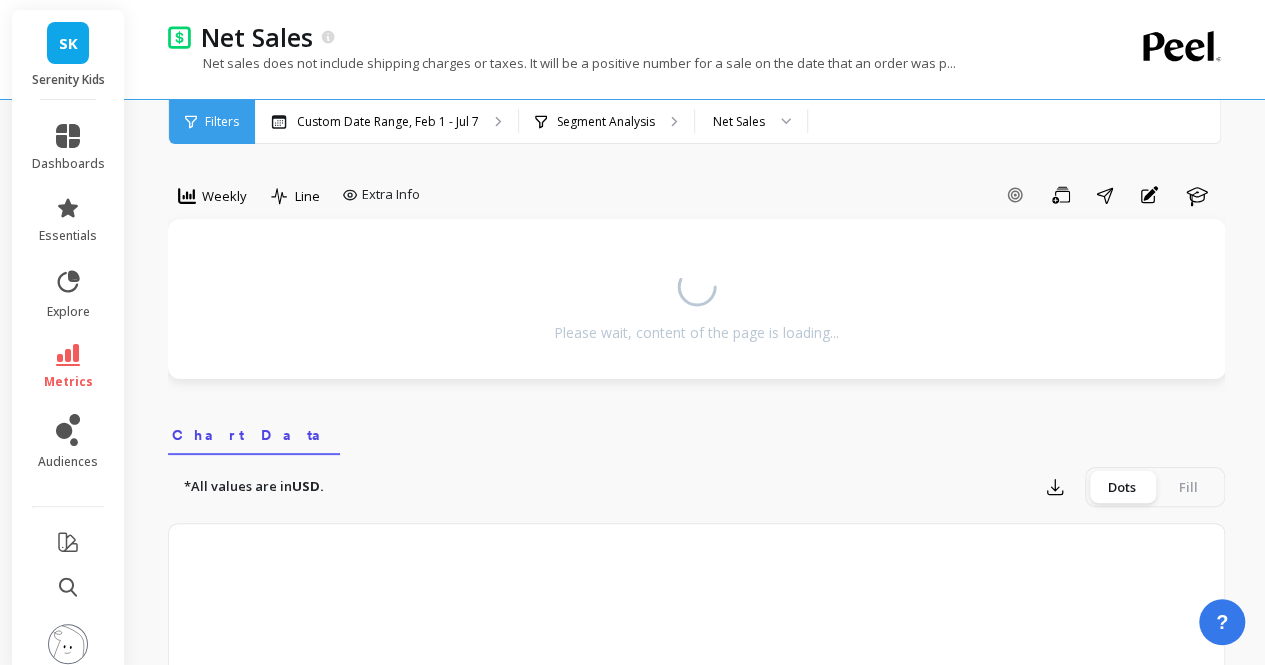 scroll, scrollTop: 0, scrollLeft: 0, axis: both 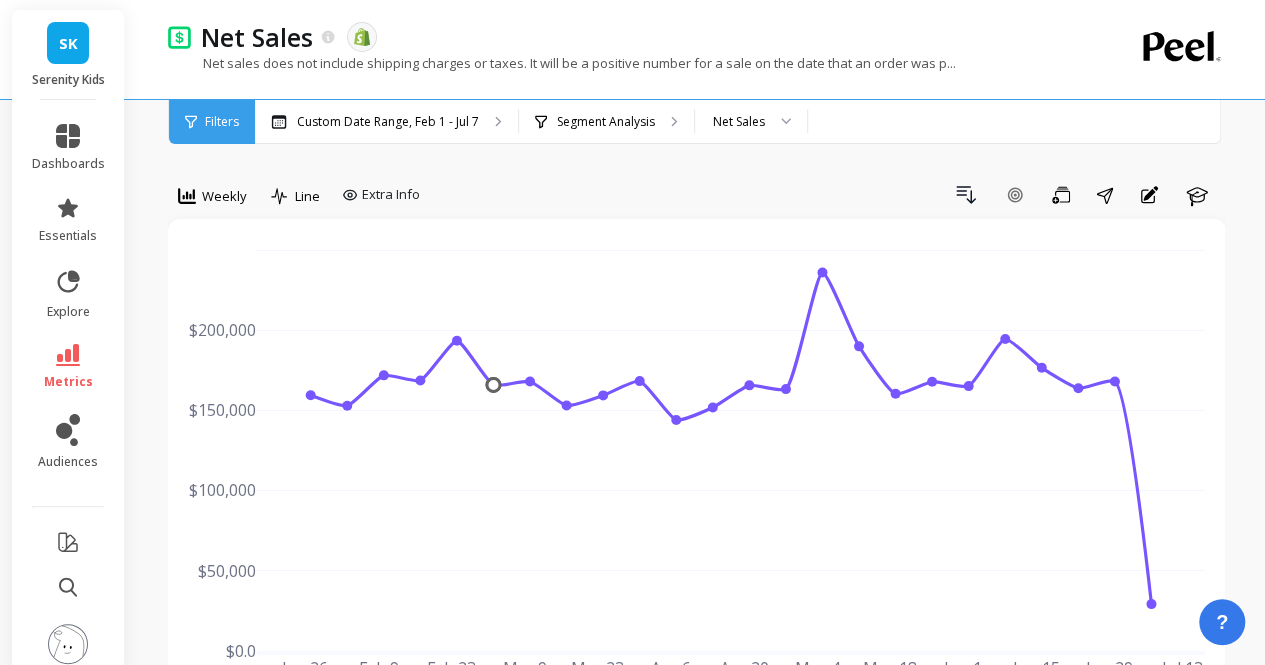 click on "Weekly" at bounding box center [224, 196] 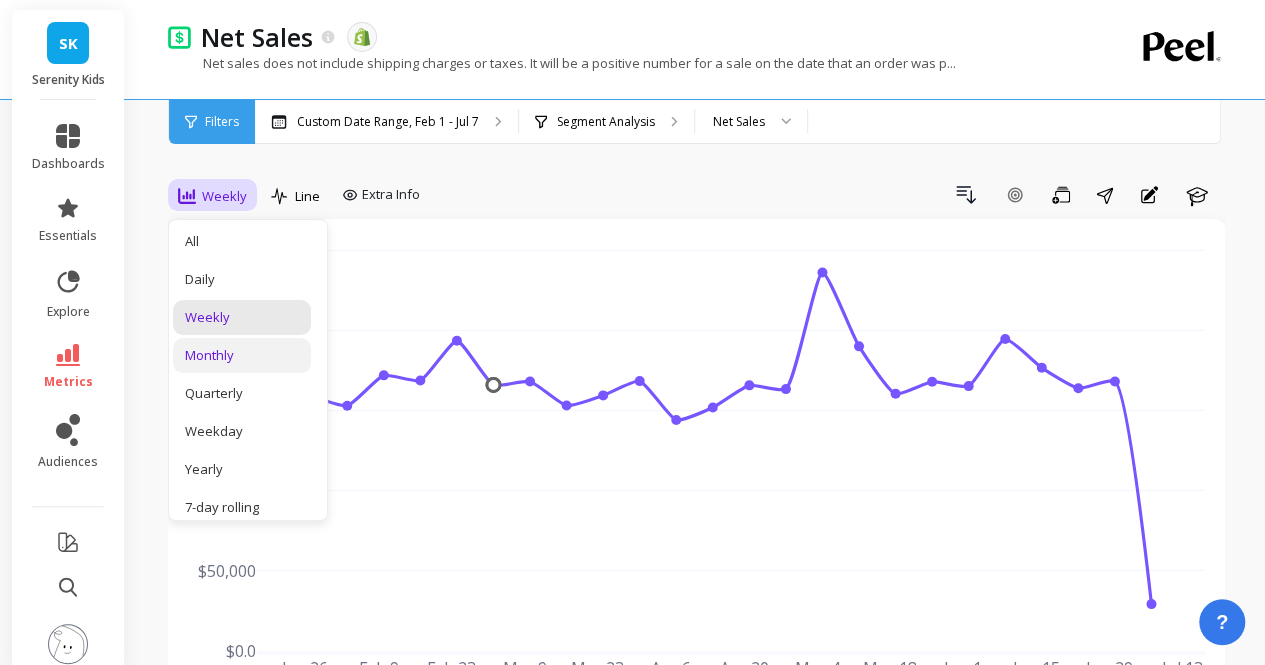 click on "Monthly" at bounding box center [242, 355] 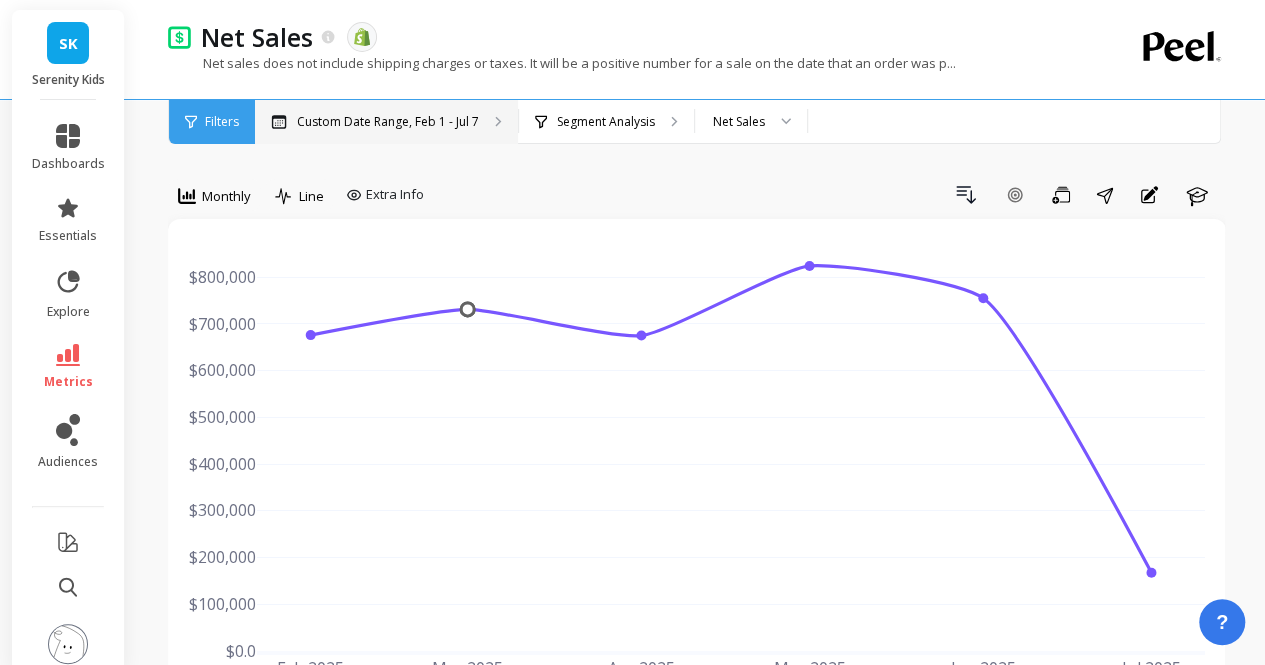 click on "Custom Date Range,  Feb 1 - Jul 7" at bounding box center (388, 122) 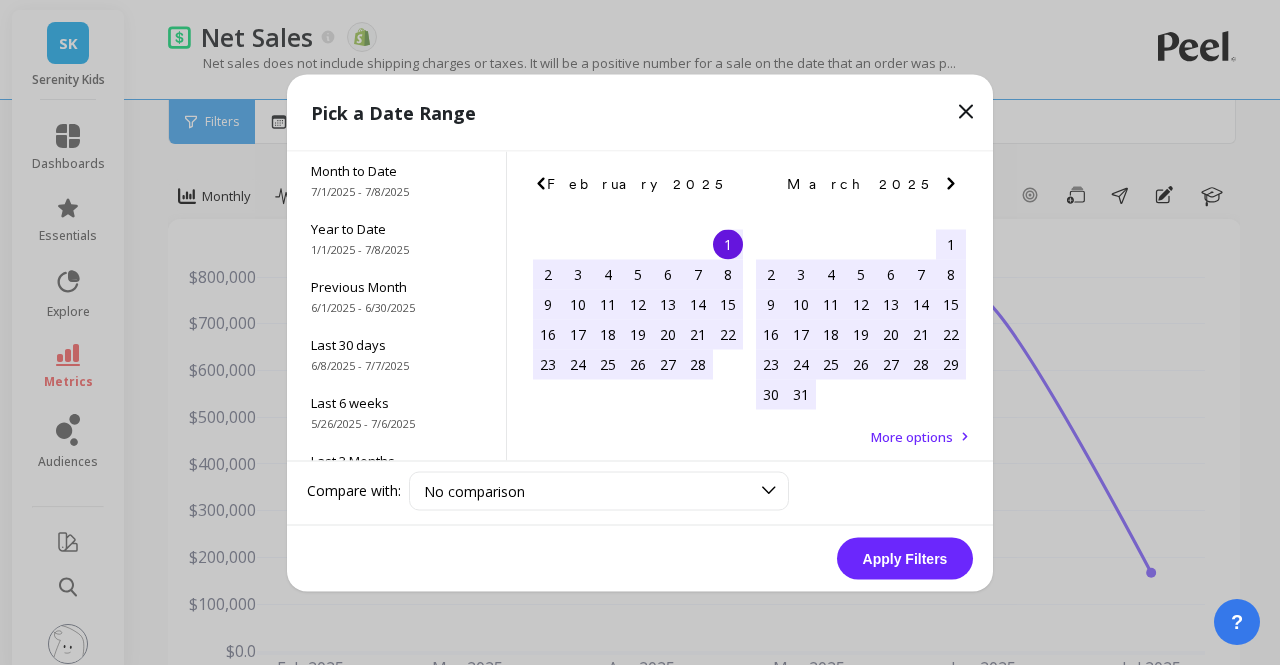 click at bounding box center [0, 0] 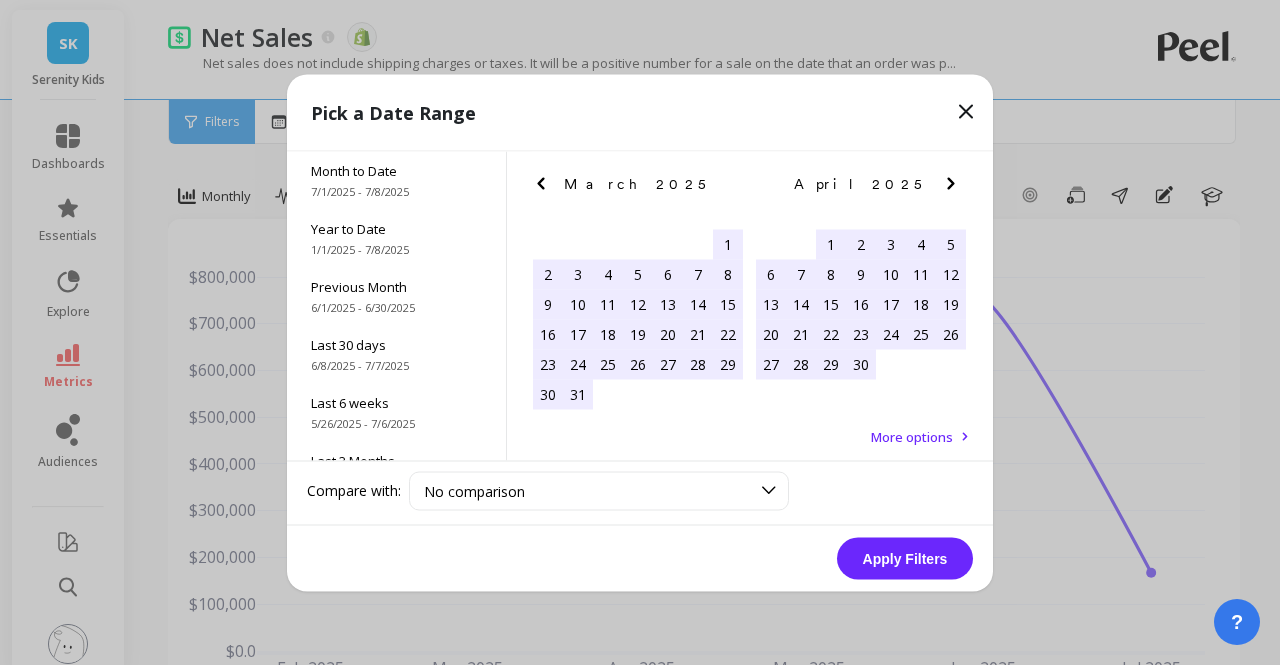 click at bounding box center (0, 0) 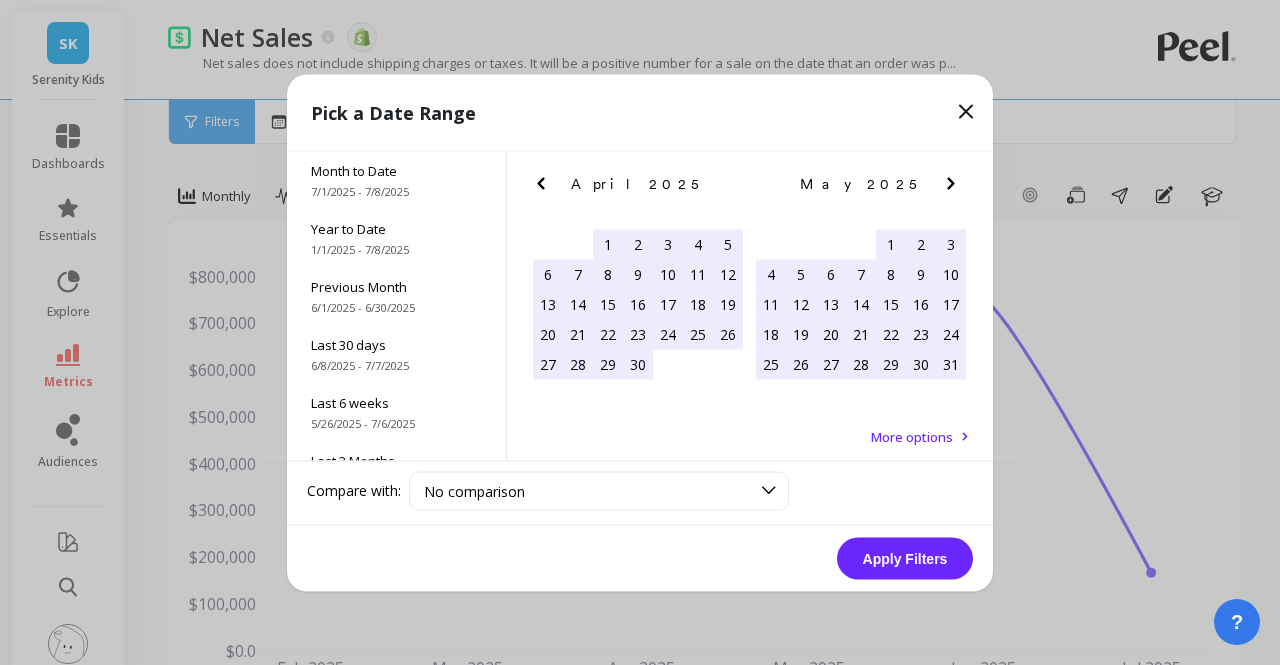 click at bounding box center [0, 0] 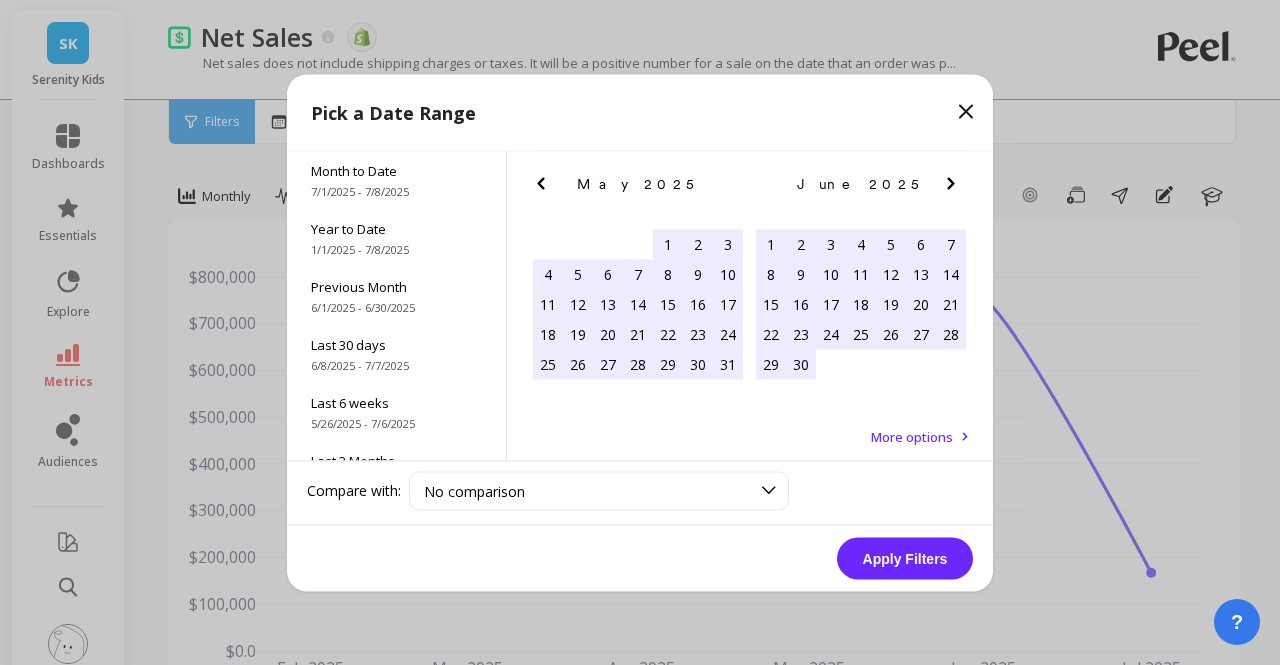 click at bounding box center (0, 0) 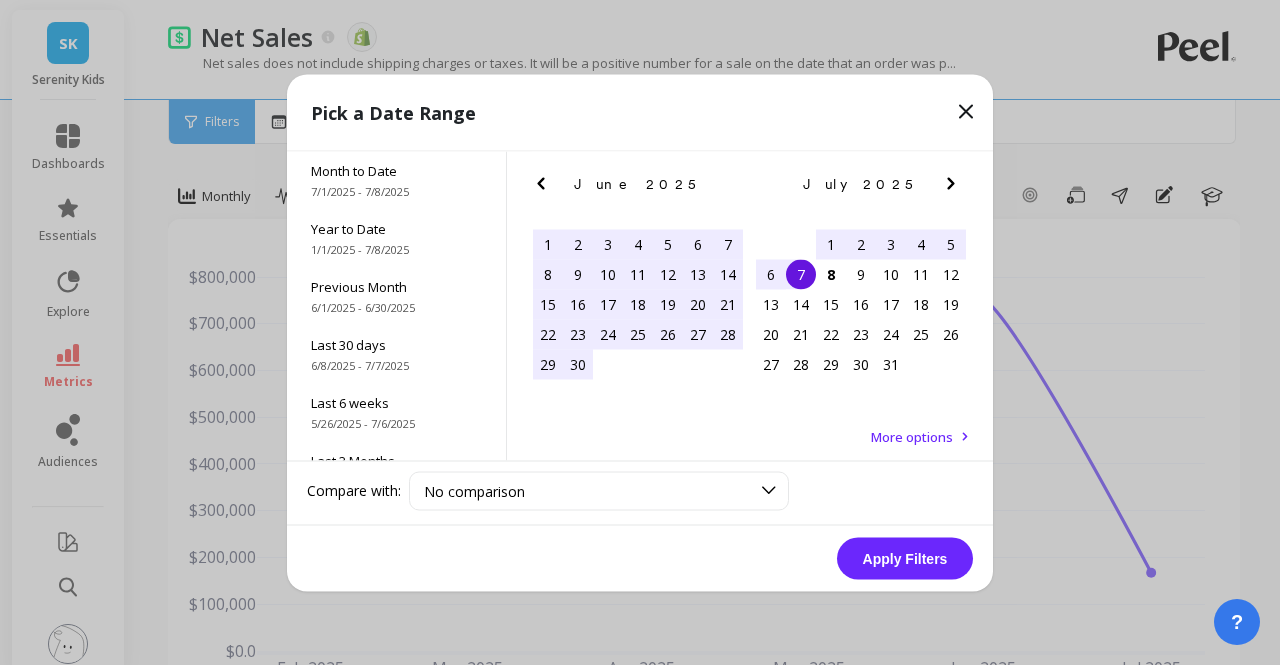 click on "1" at bounding box center [831, 244] 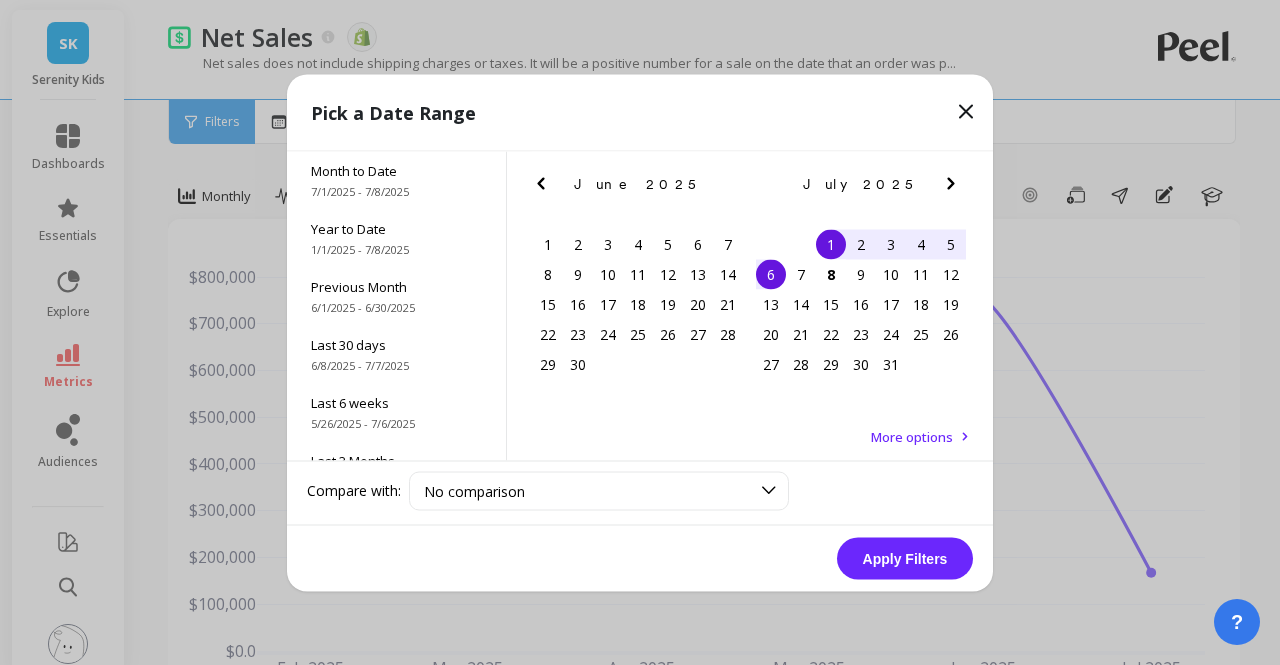 click on "6" at bounding box center (771, 274) 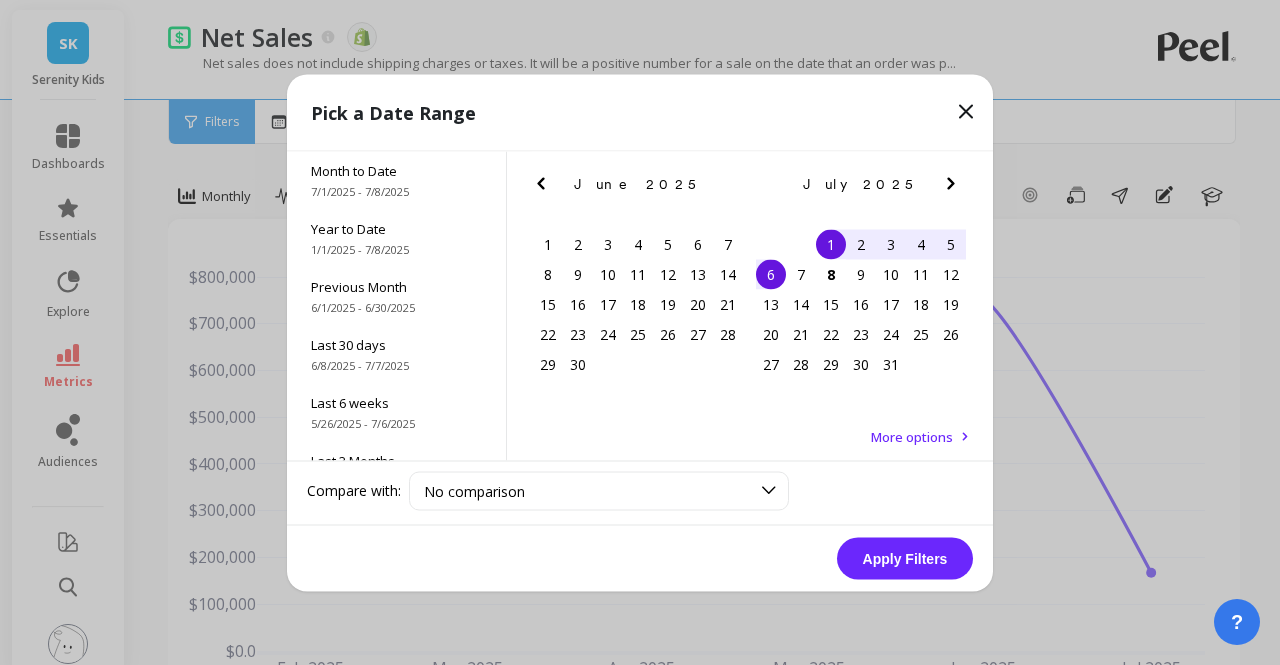 click on "Apply Filters" at bounding box center (905, 558) 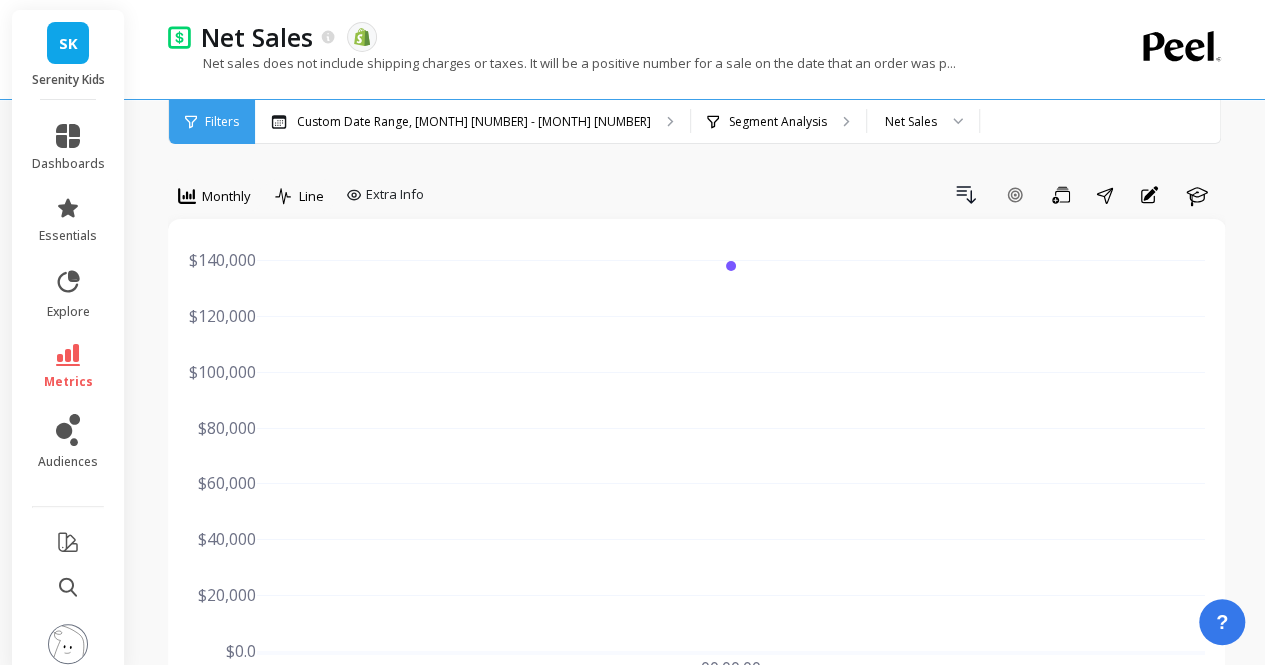 click on "SK" at bounding box center (68, 43) 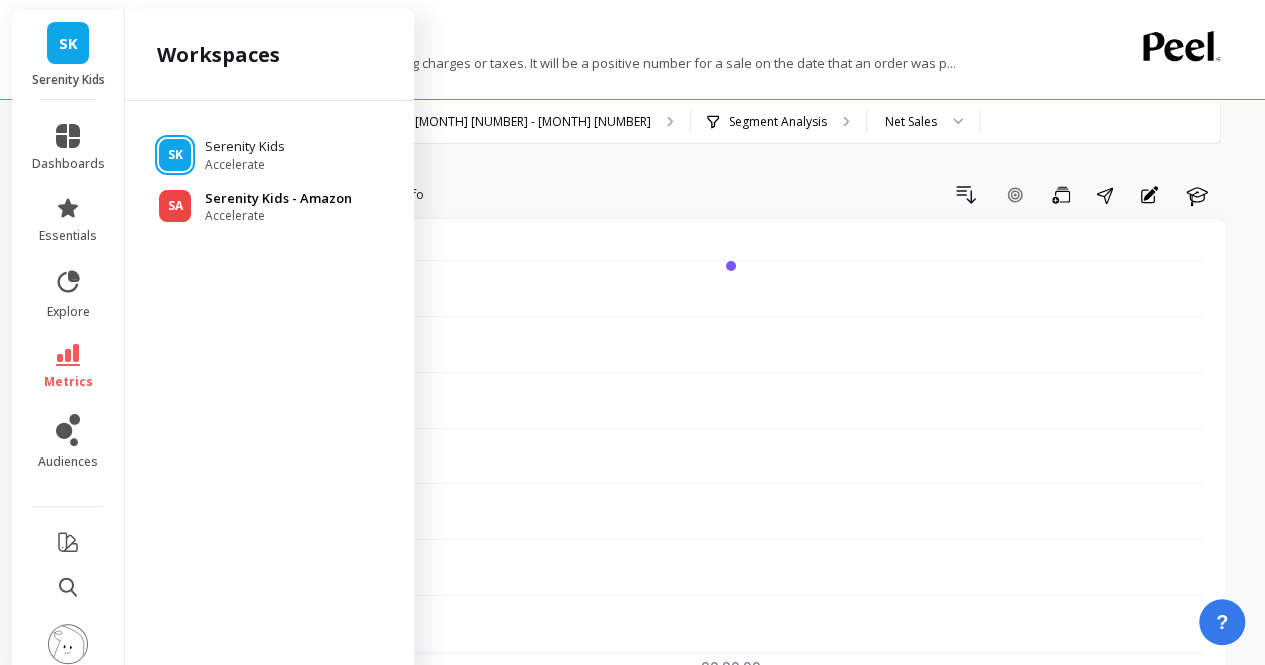 click on "SA Serenity Kids - Amazon Accelerate" at bounding box center [269, 207] 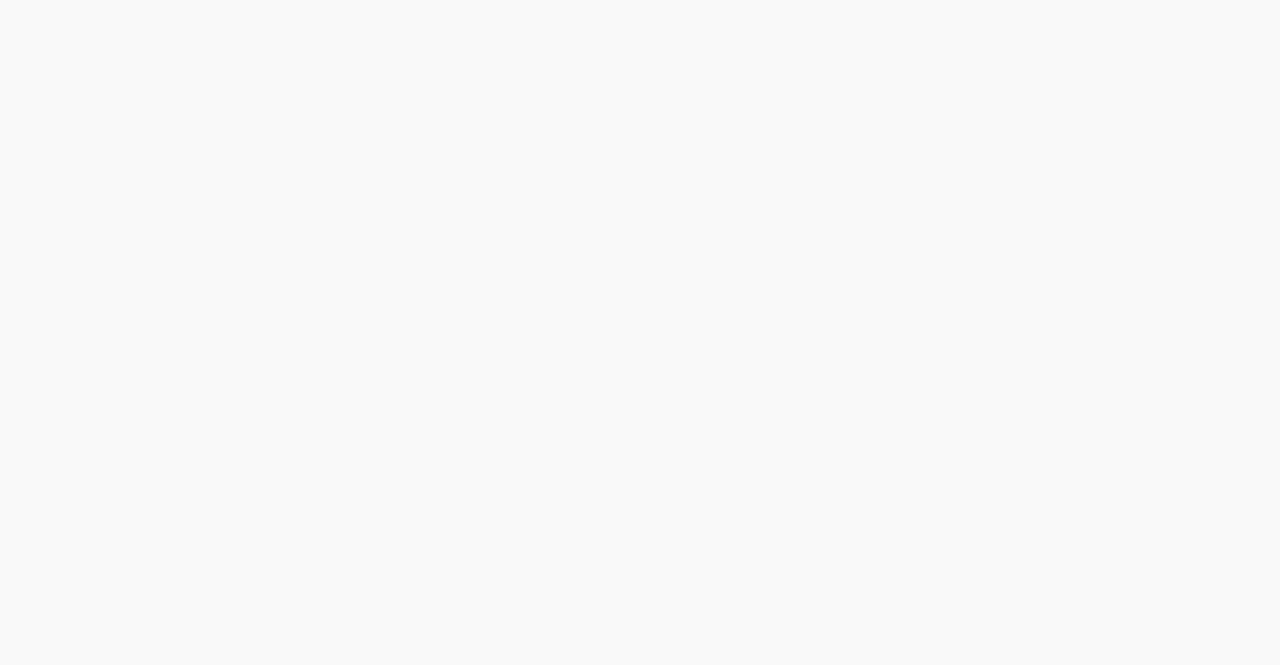 scroll, scrollTop: 0, scrollLeft: 0, axis: both 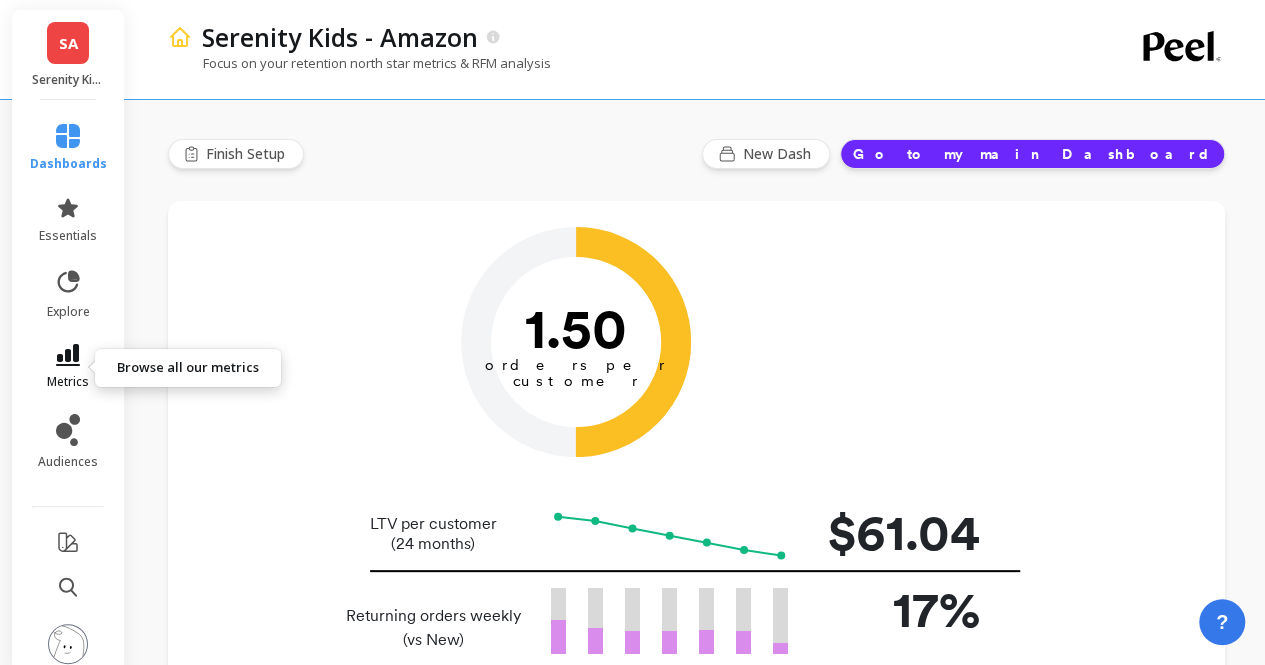 click on "metrics" at bounding box center [68, 367] 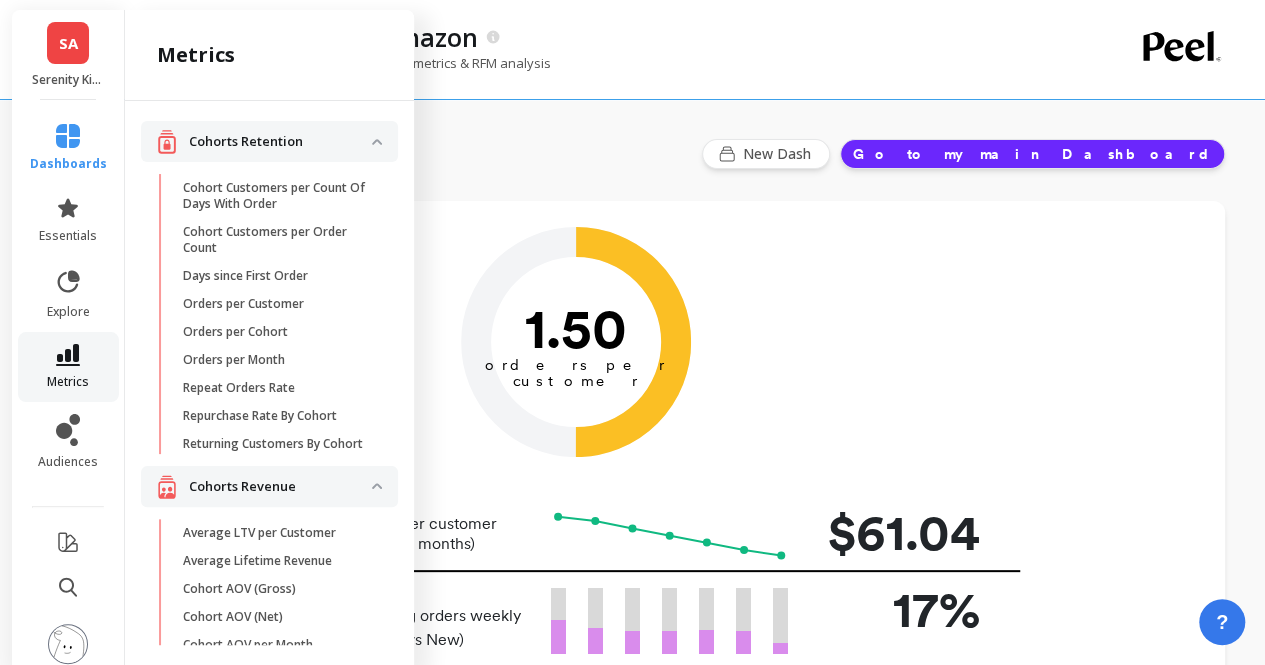 scroll, scrollTop: 1352, scrollLeft: 0, axis: vertical 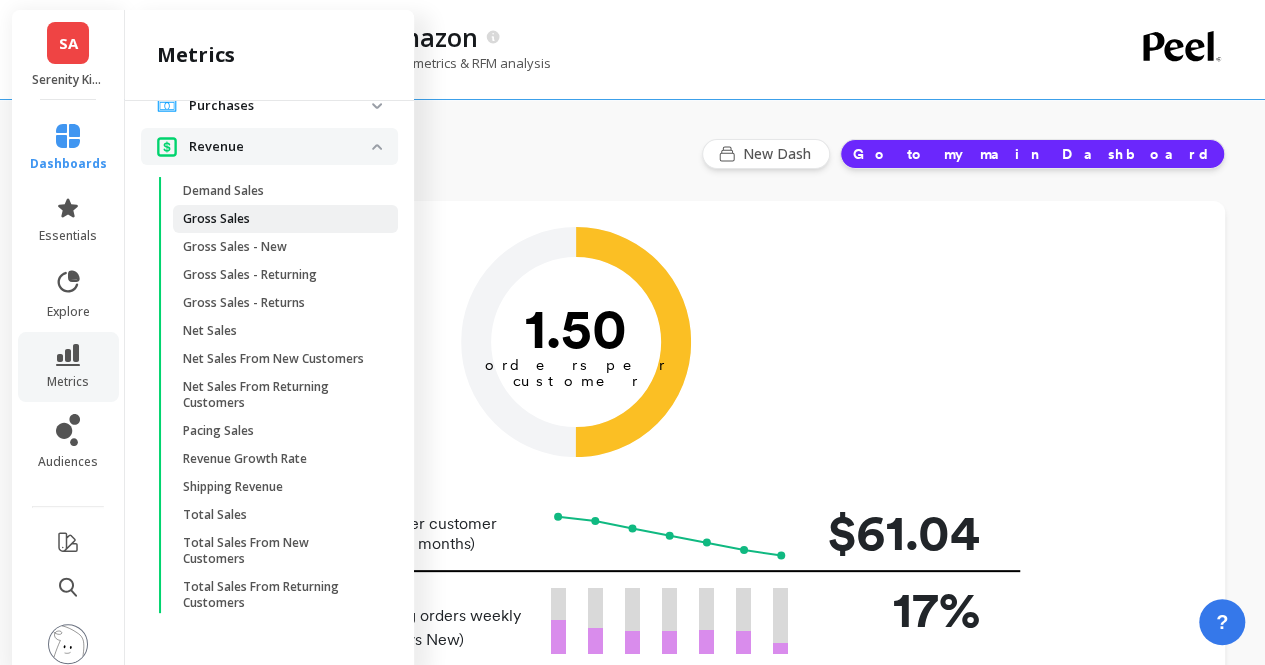 click on "Gross Sales" at bounding box center (285, 219) 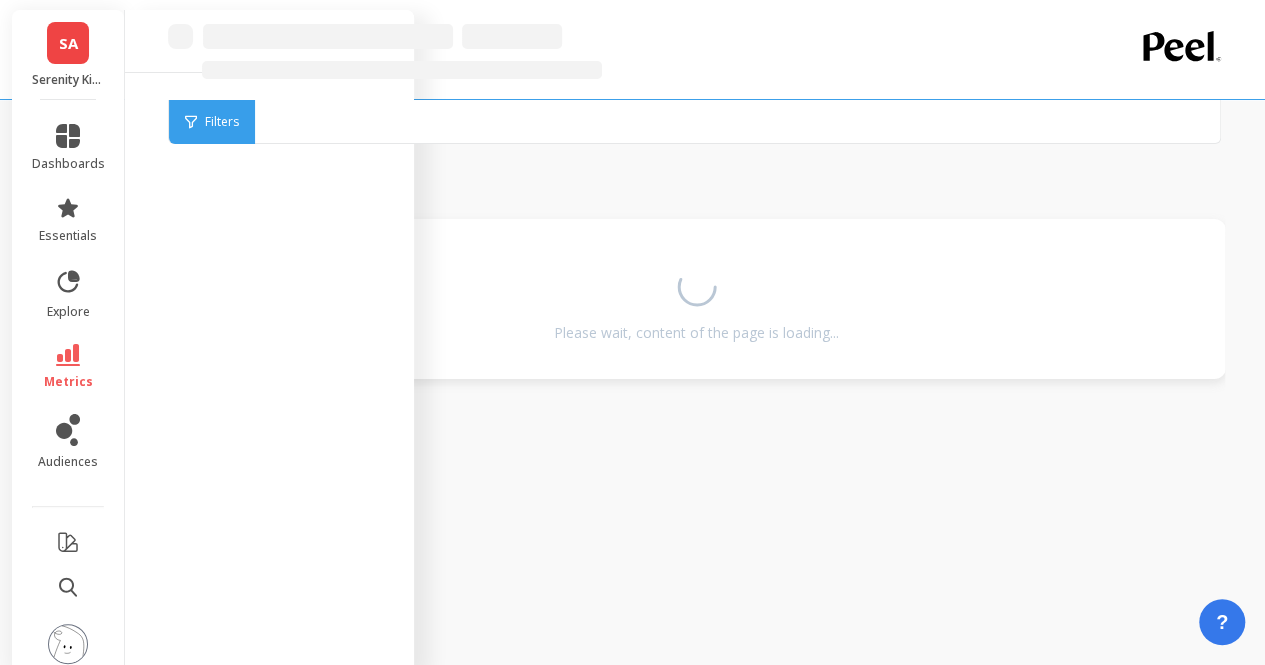 scroll, scrollTop: 0, scrollLeft: 0, axis: both 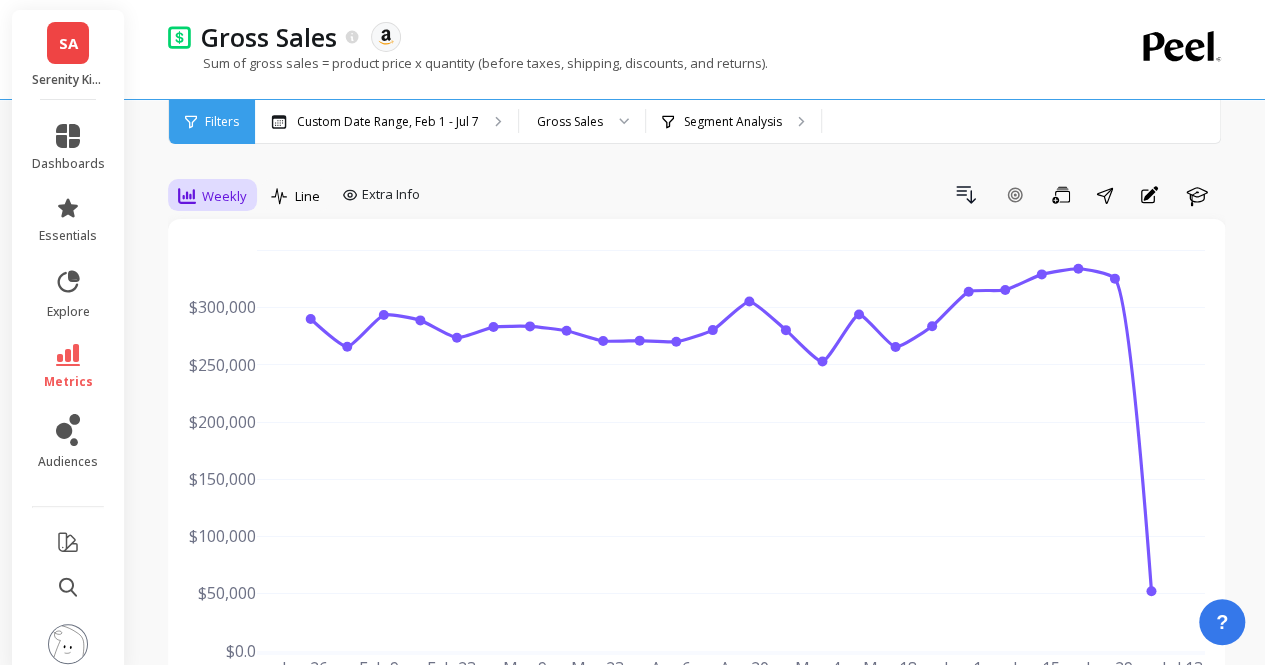 click on "Weekly" at bounding box center [224, 196] 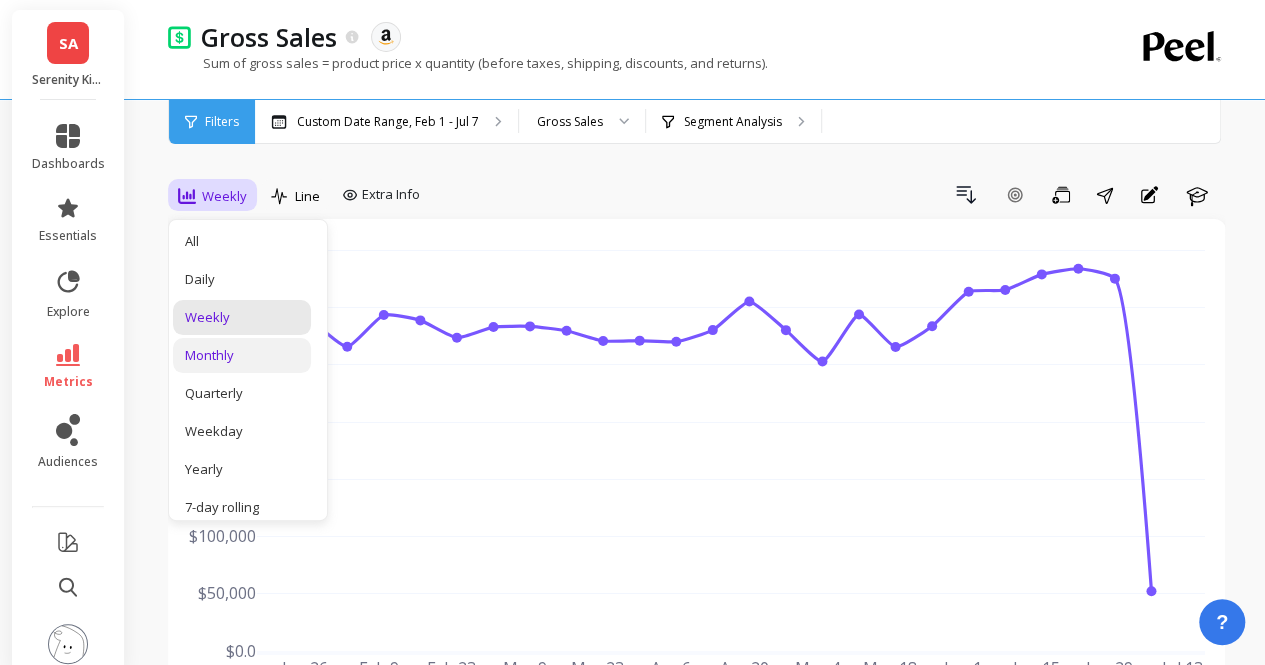 click on "Monthly" at bounding box center (242, 355) 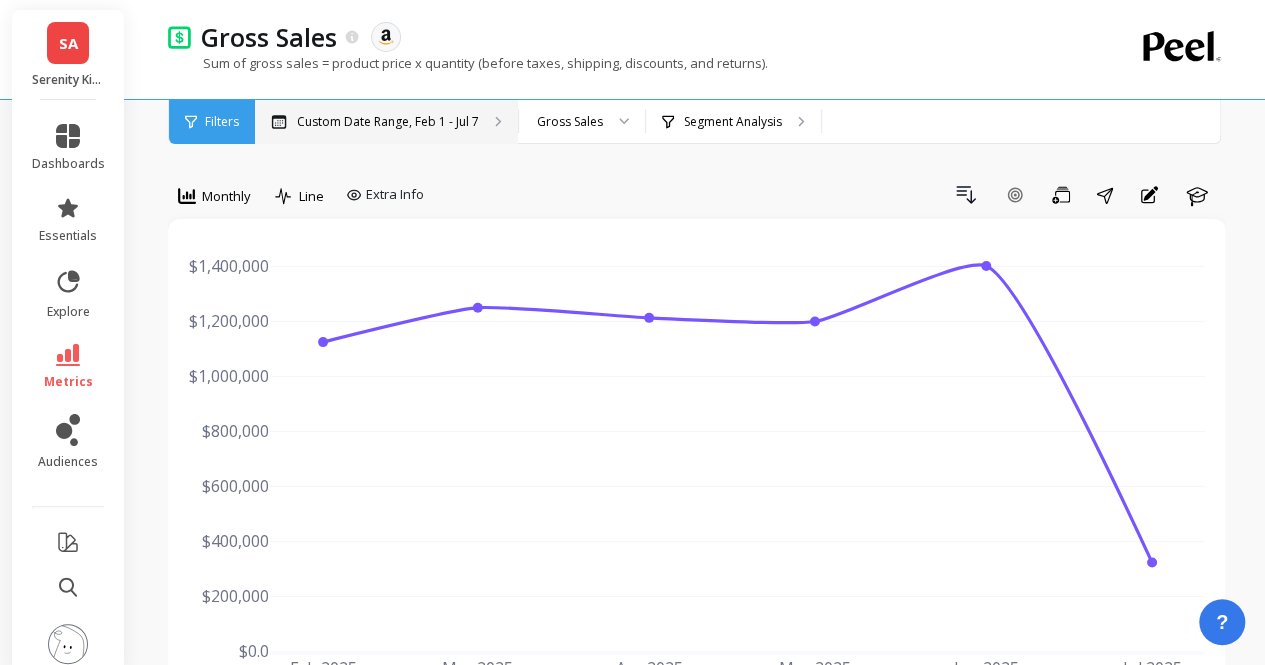 click on "Custom Date Range,  Feb 1 - Jul 7" at bounding box center (388, 122) 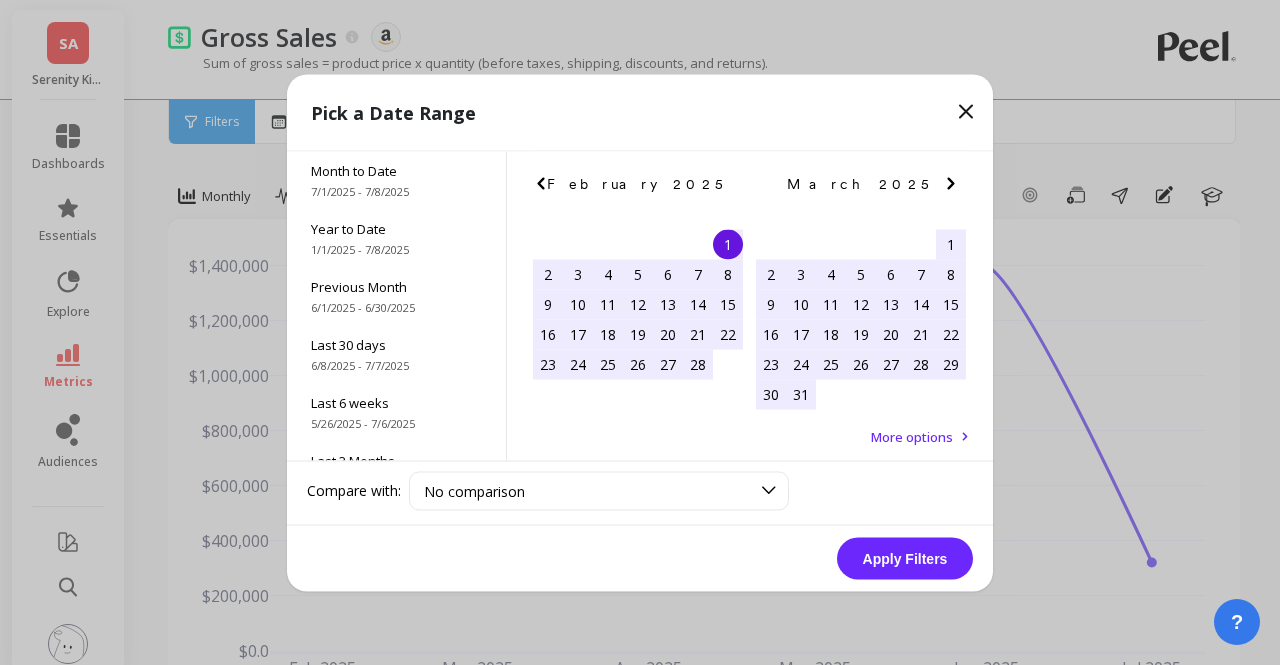 click at bounding box center [0, 0] 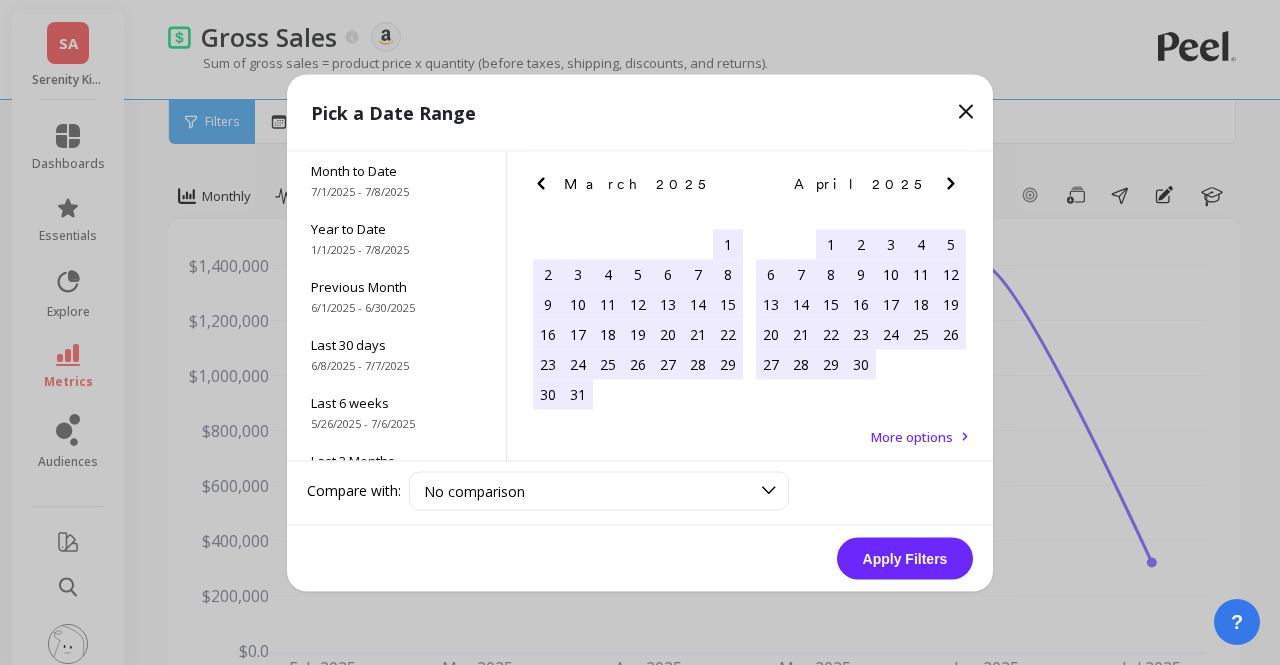 click at bounding box center (0, 0) 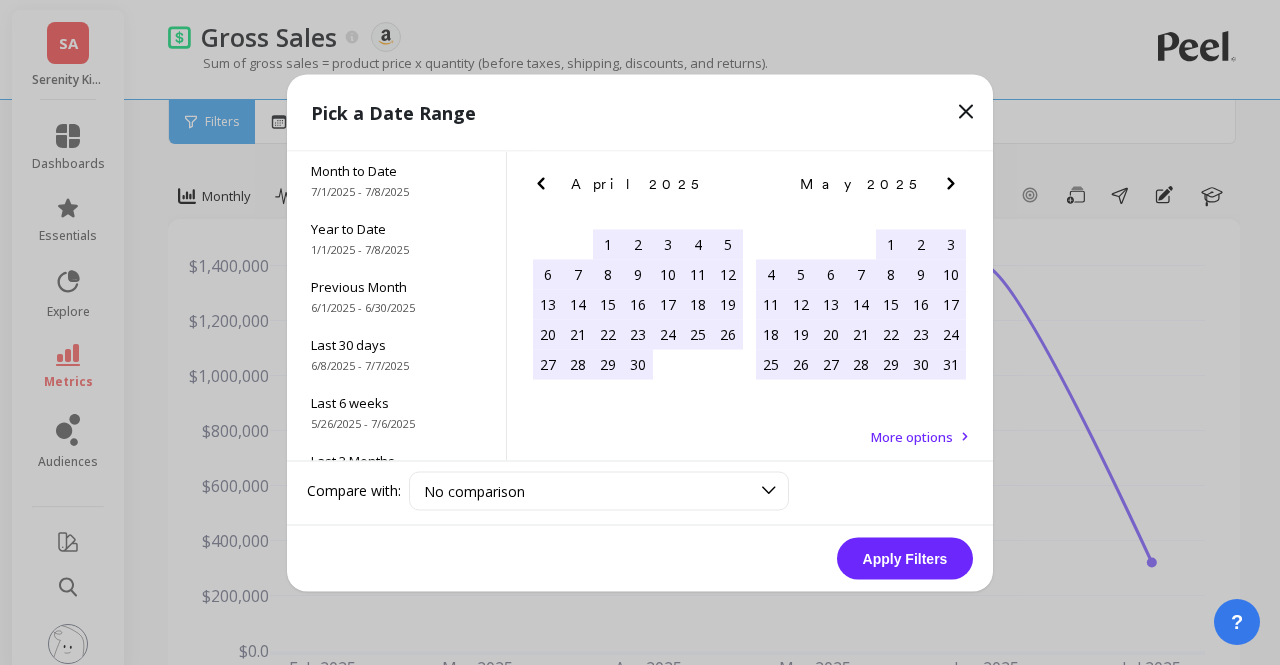 click at bounding box center [0, 0] 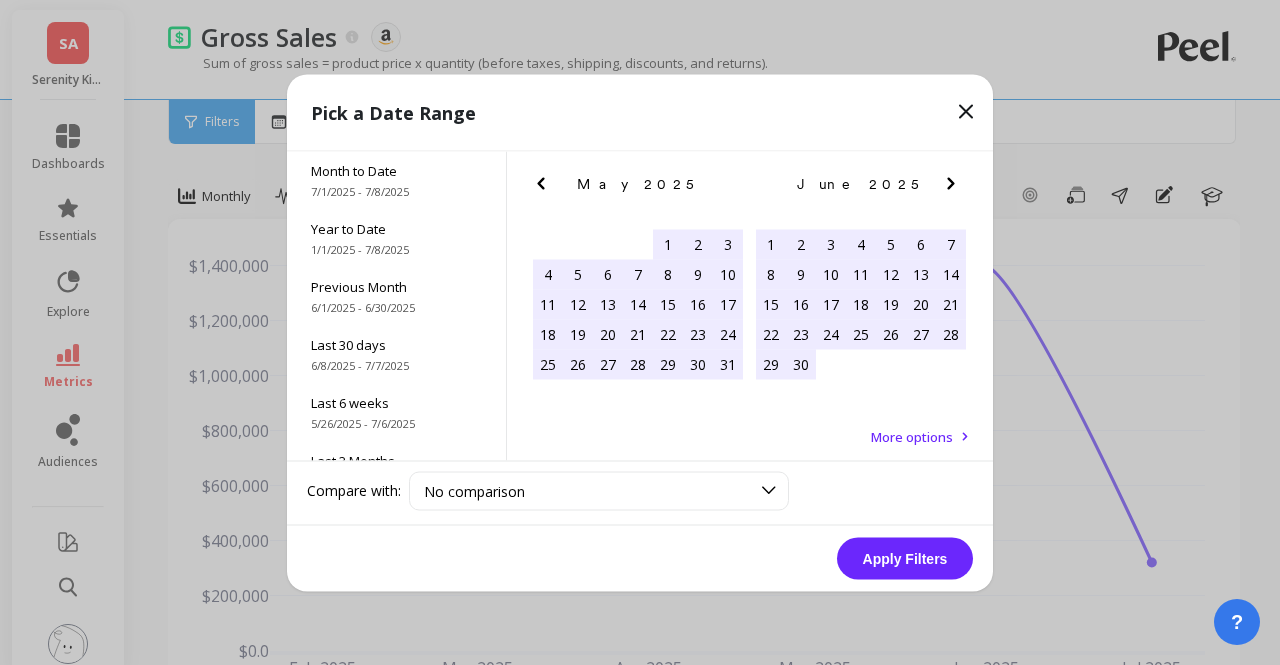 click at bounding box center [0, 0] 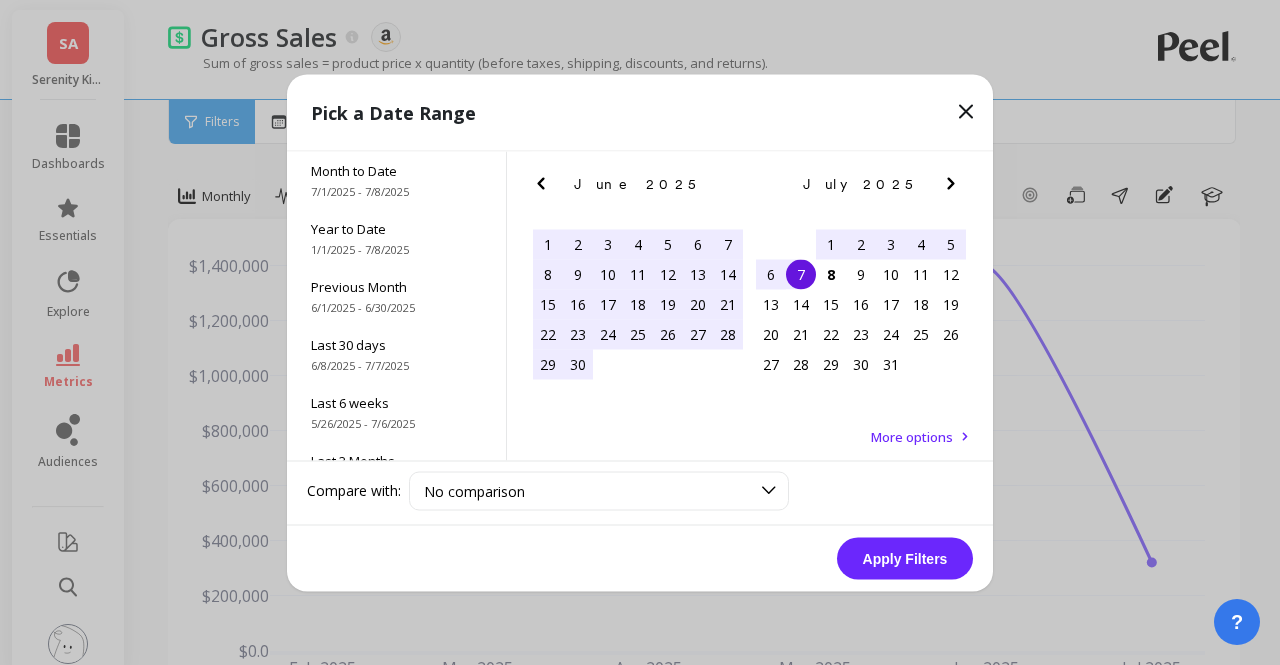 click on "1" at bounding box center (831, 244) 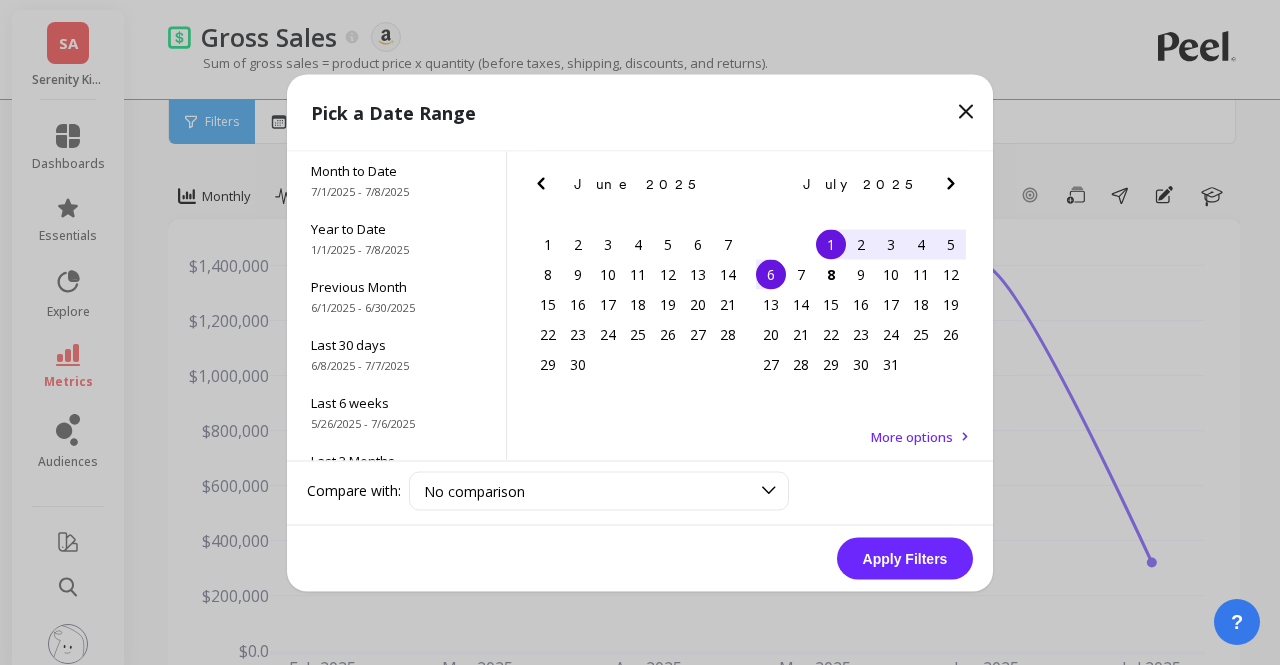 click on "6" at bounding box center (771, 274) 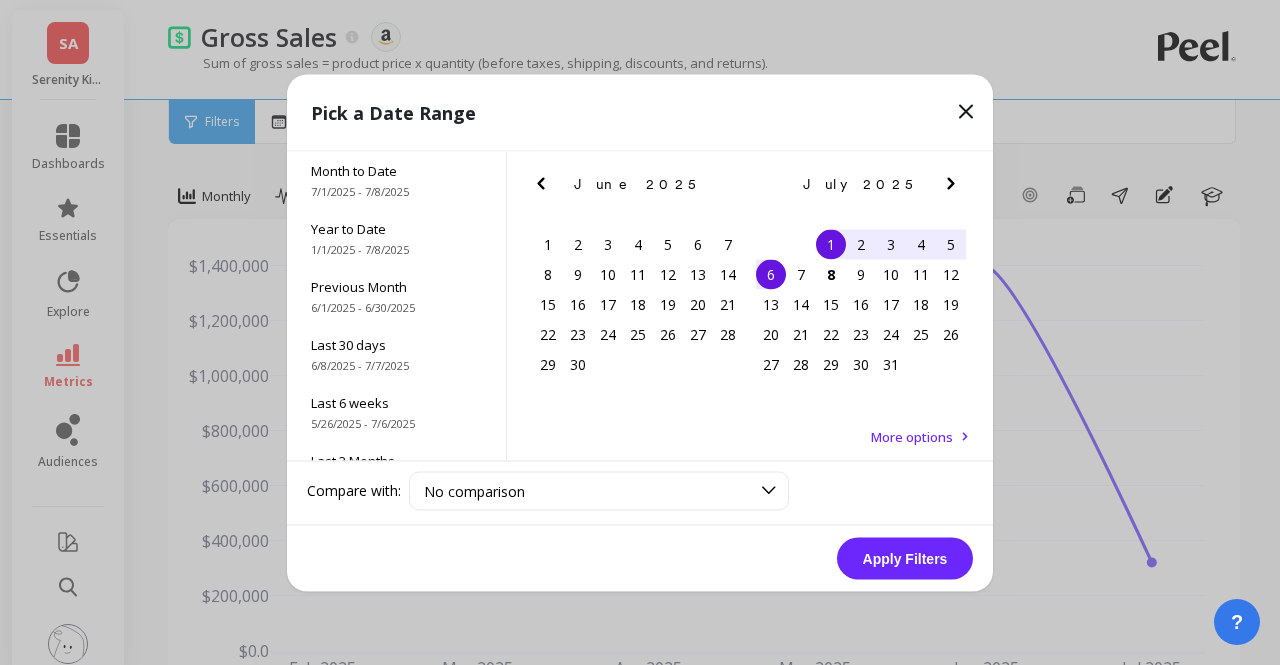 click on "Apply Filters" at bounding box center (905, 558) 